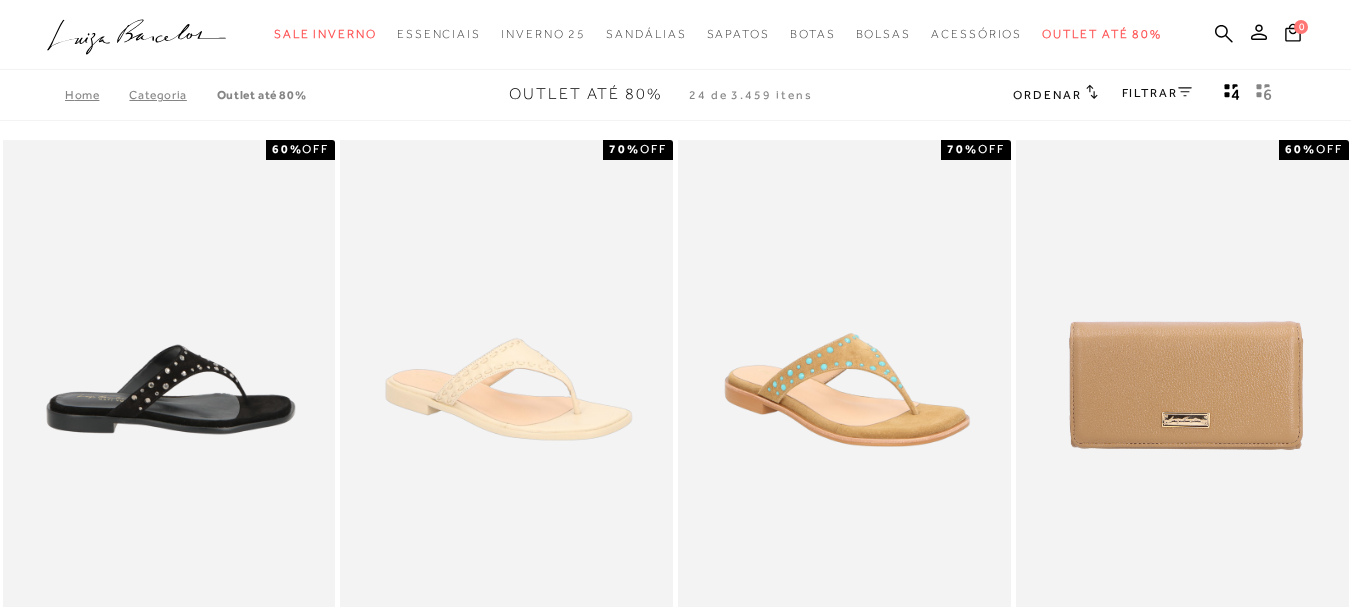 scroll, scrollTop: 300, scrollLeft: 0, axis: vertical 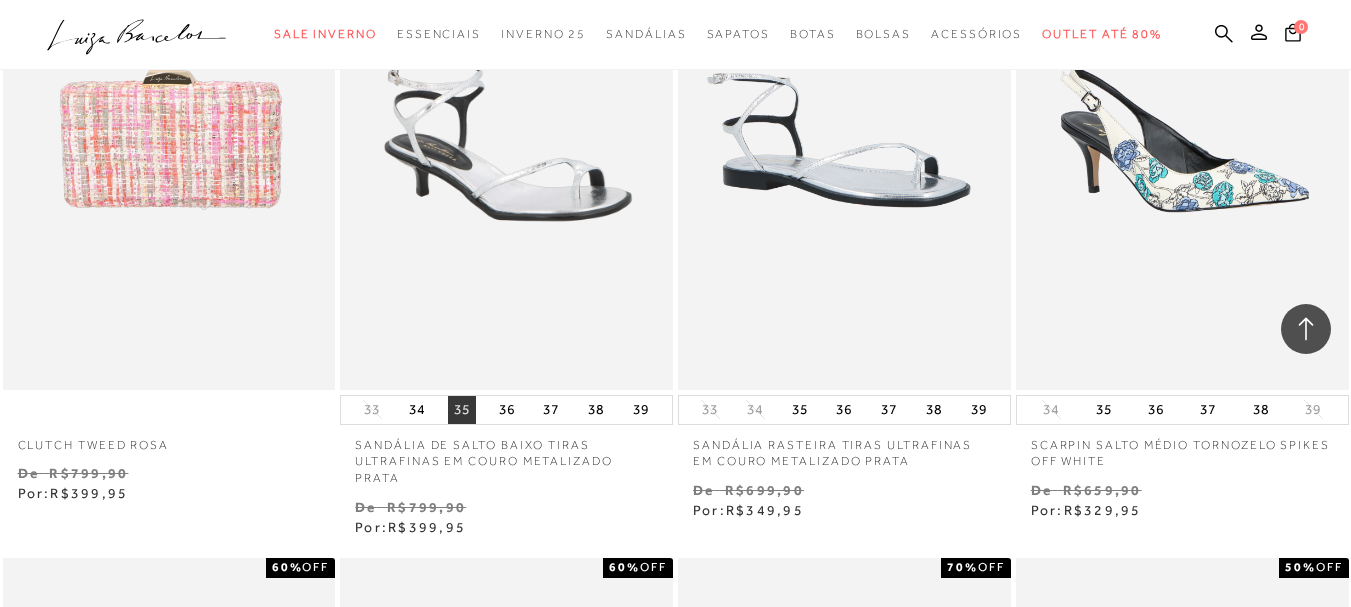 click on "35" at bounding box center (462, 410) 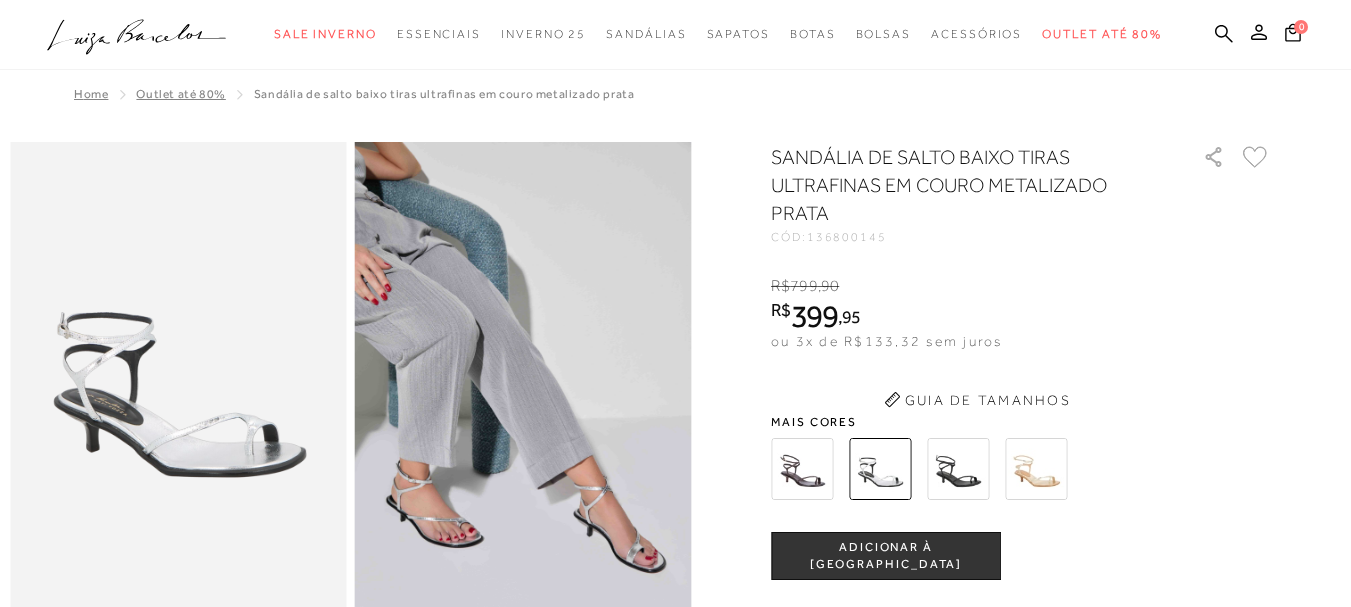 scroll, scrollTop: 0, scrollLeft: 0, axis: both 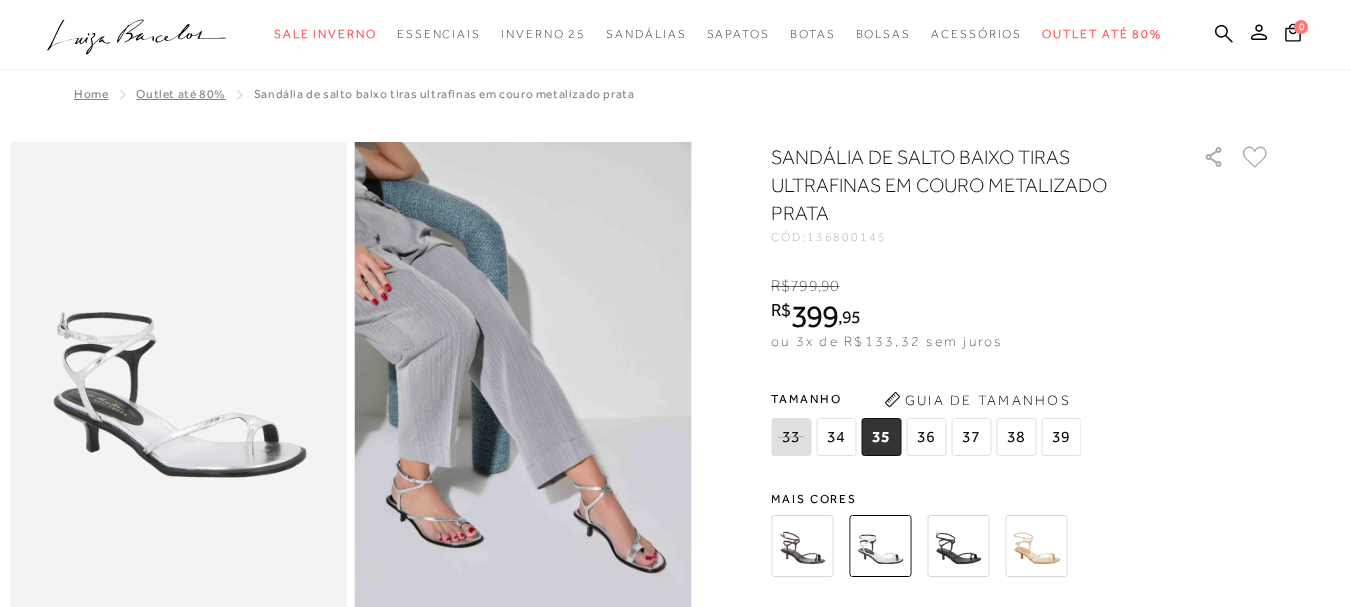 click at bounding box center (958, 546) 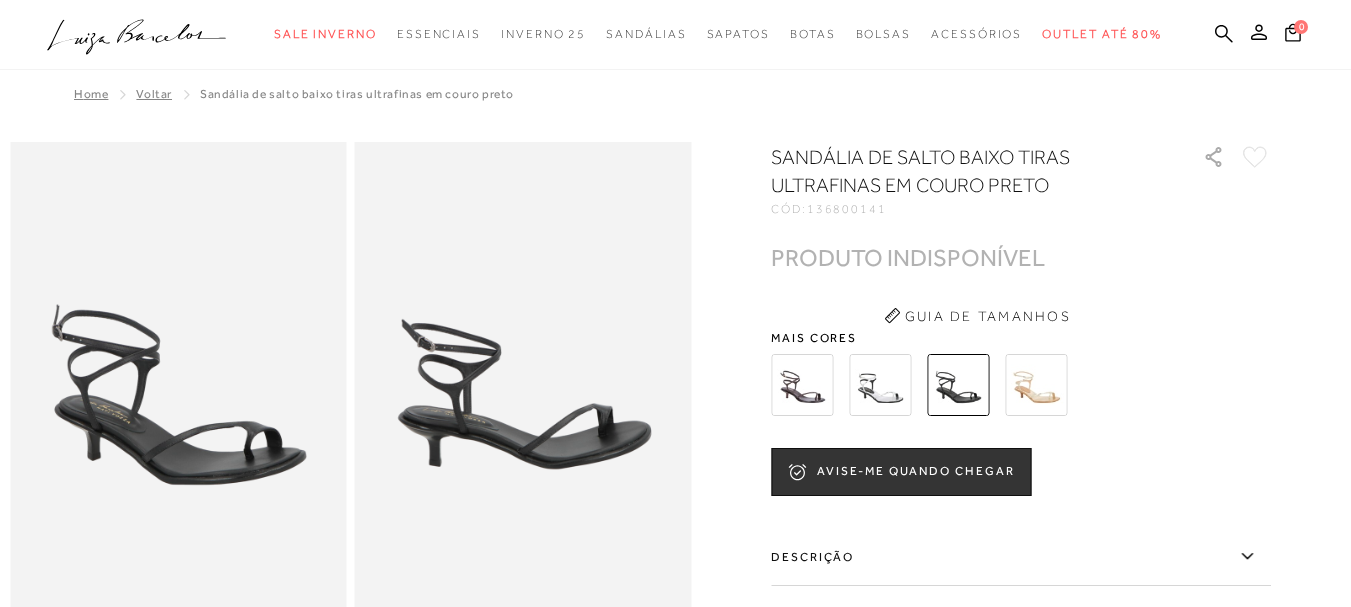 scroll, scrollTop: 0, scrollLeft: 0, axis: both 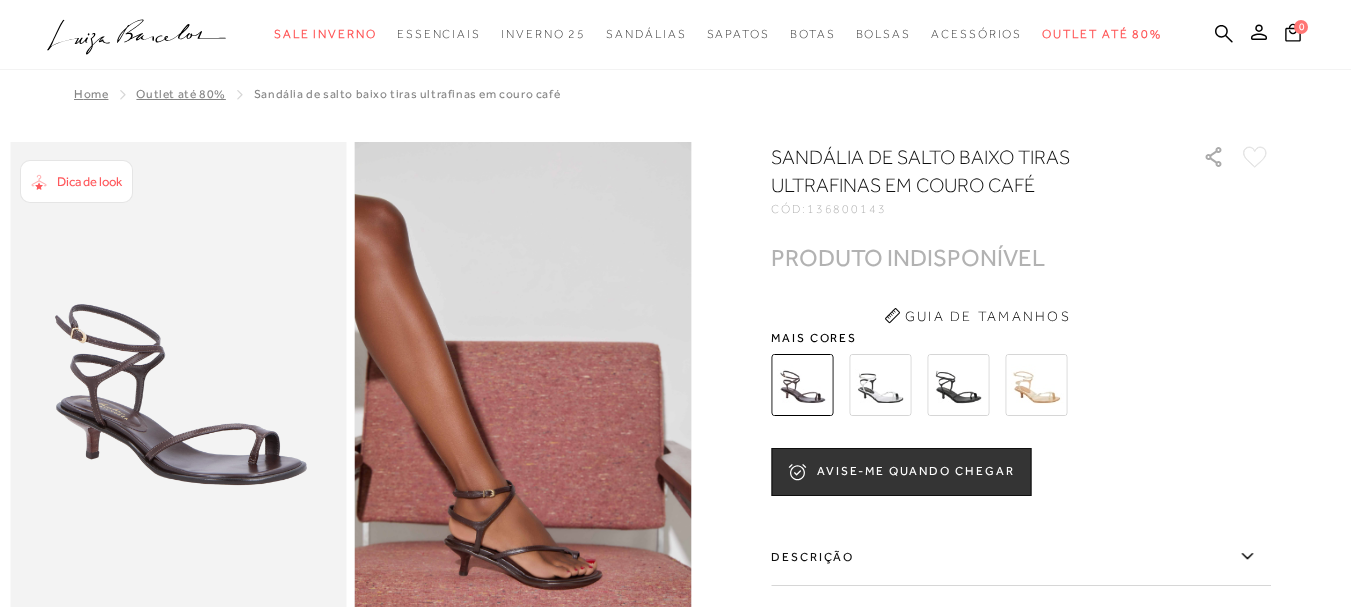 click at bounding box center (1036, 385) 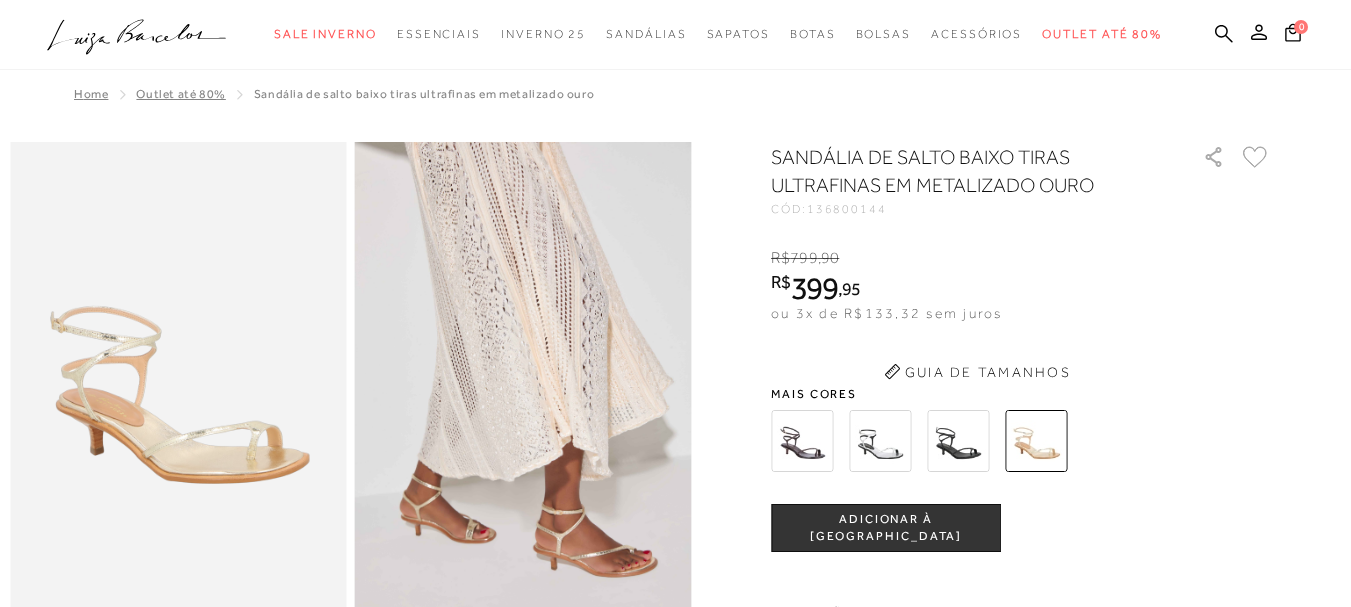 scroll, scrollTop: 0, scrollLeft: 0, axis: both 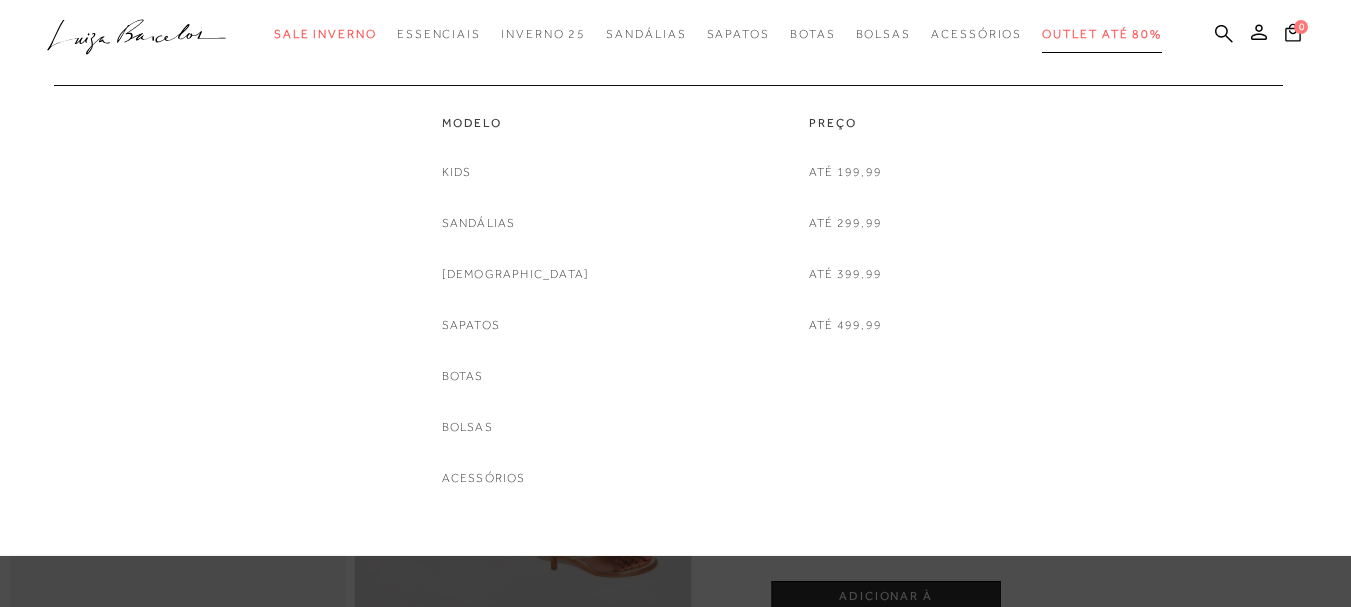 click on "Outlet até 80%" at bounding box center [1102, 34] 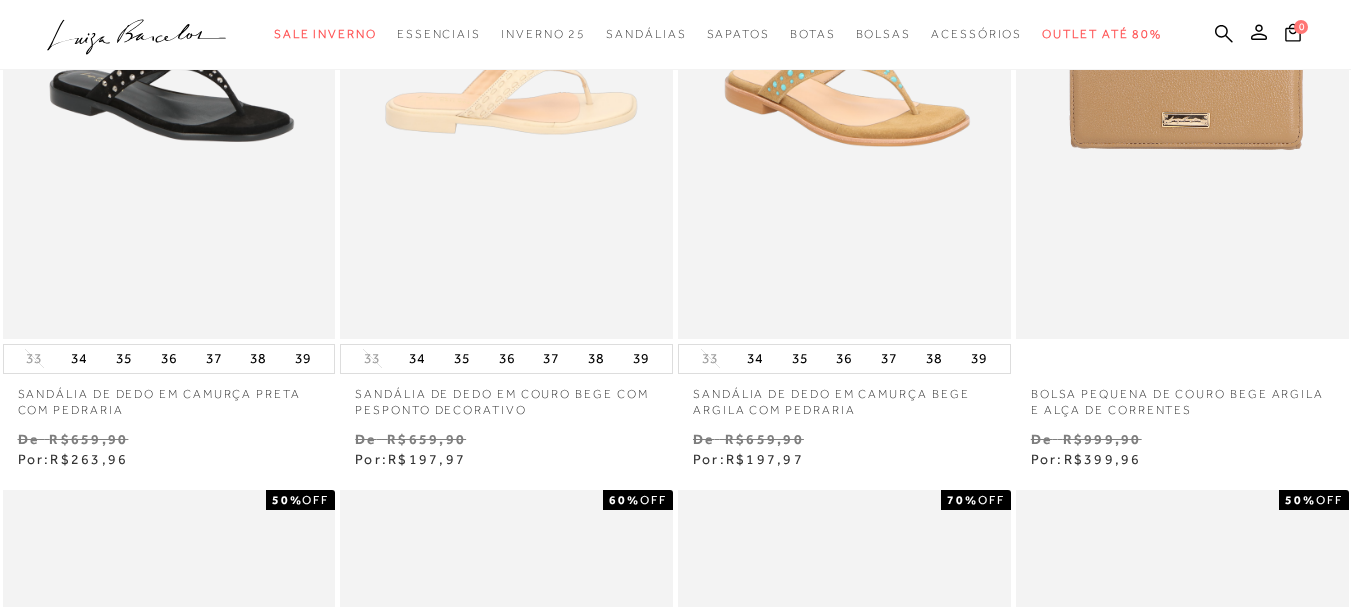 scroll, scrollTop: 0, scrollLeft: 0, axis: both 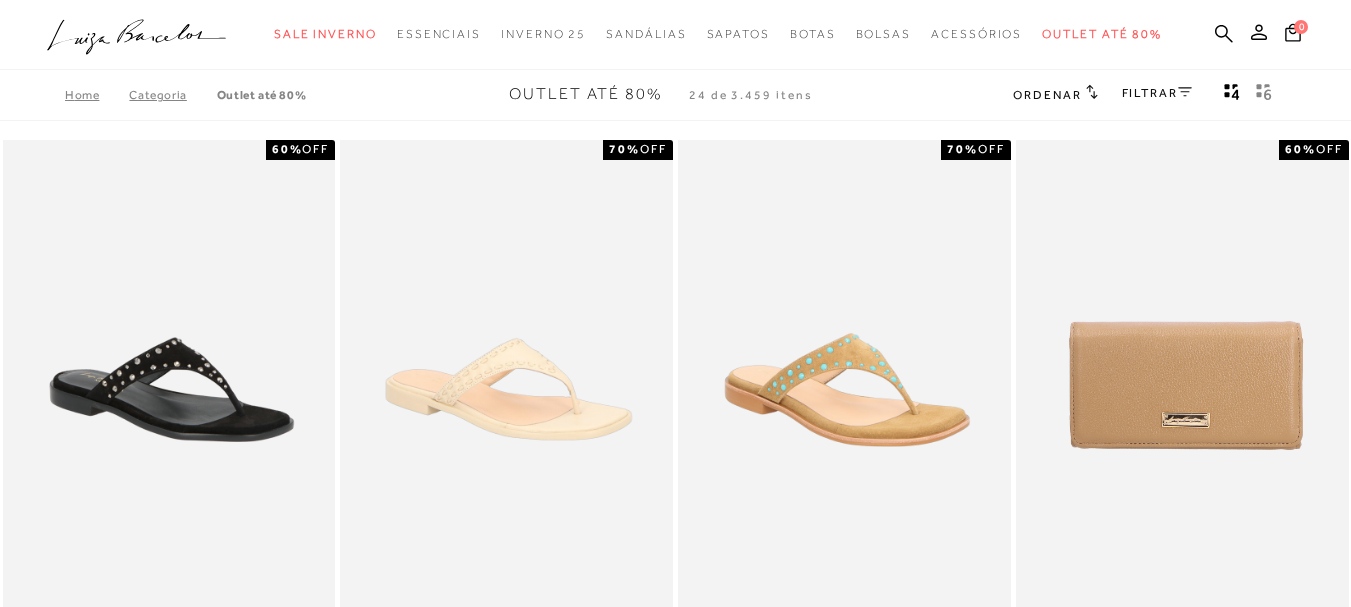 click on "FILTRAR" at bounding box center (1157, 93) 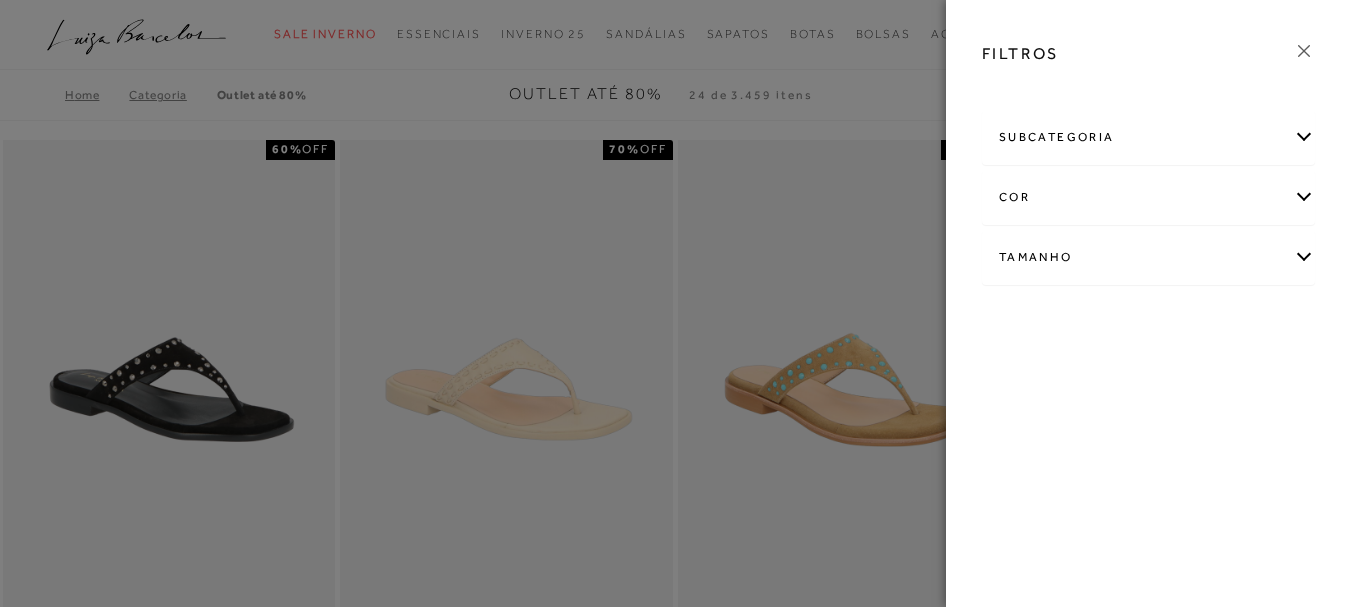 click on "Tamanho" at bounding box center [1148, 257] 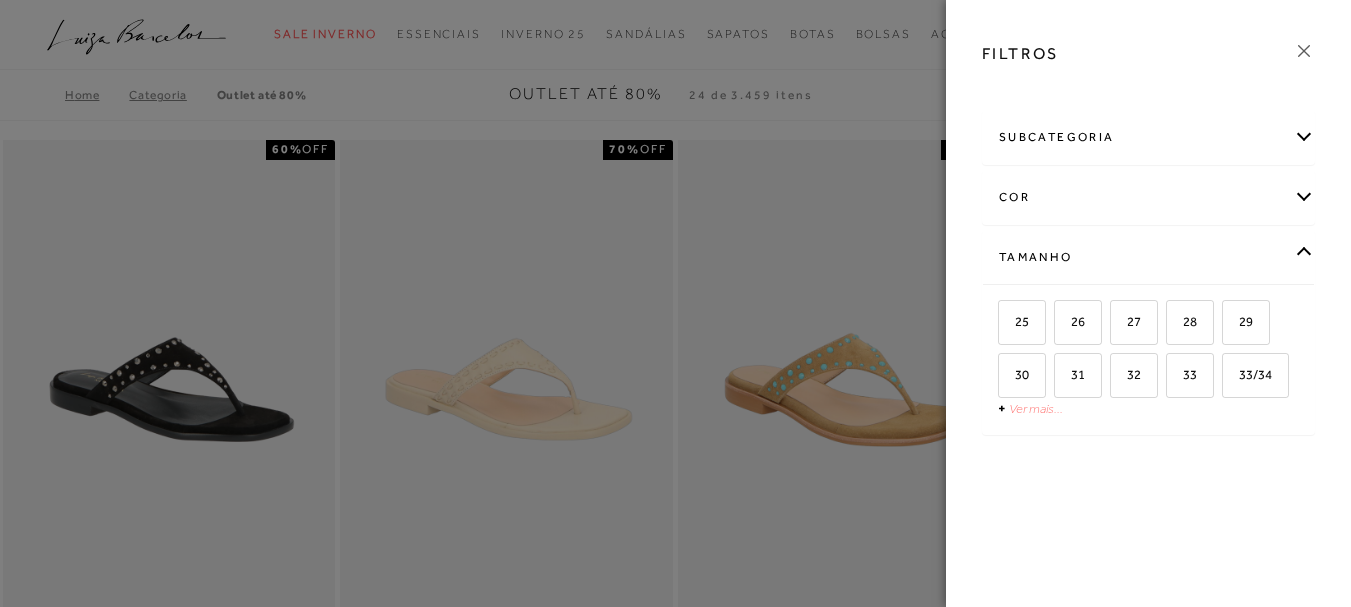 click on "Ver mais..." at bounding box center (1036, 408) 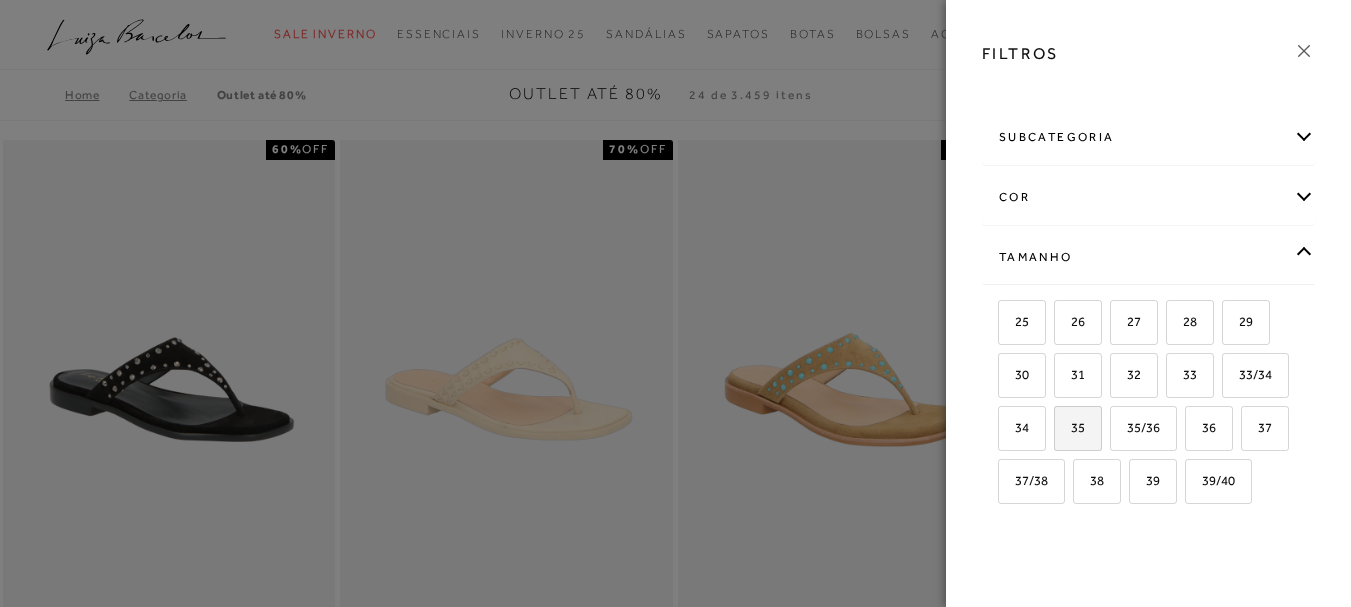click on "35" at bounding box center (1078, 428) 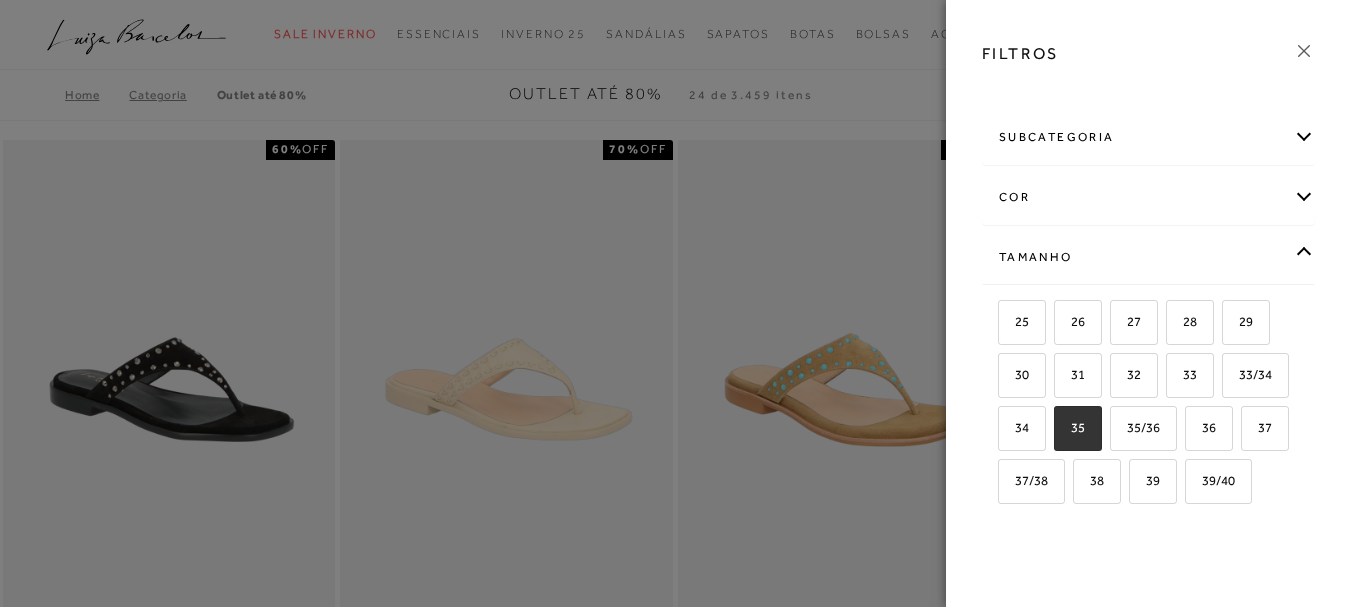 checkbox on "true" 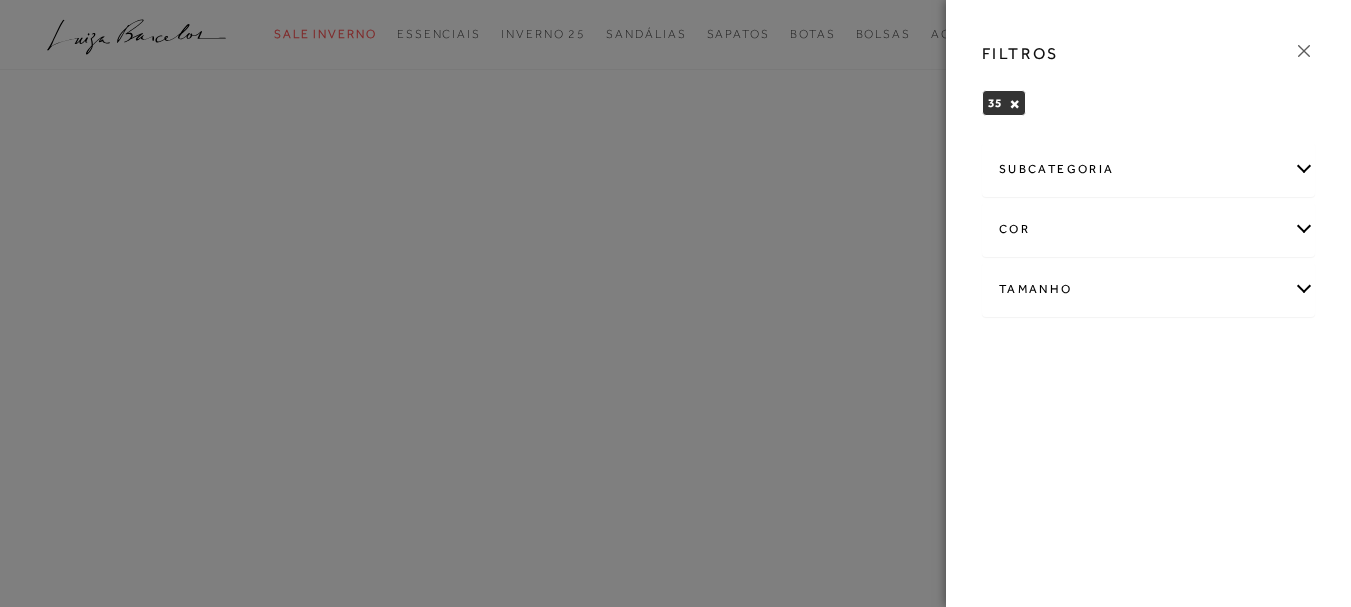 click on "subcategoria" at bounding box center [1148, 169] 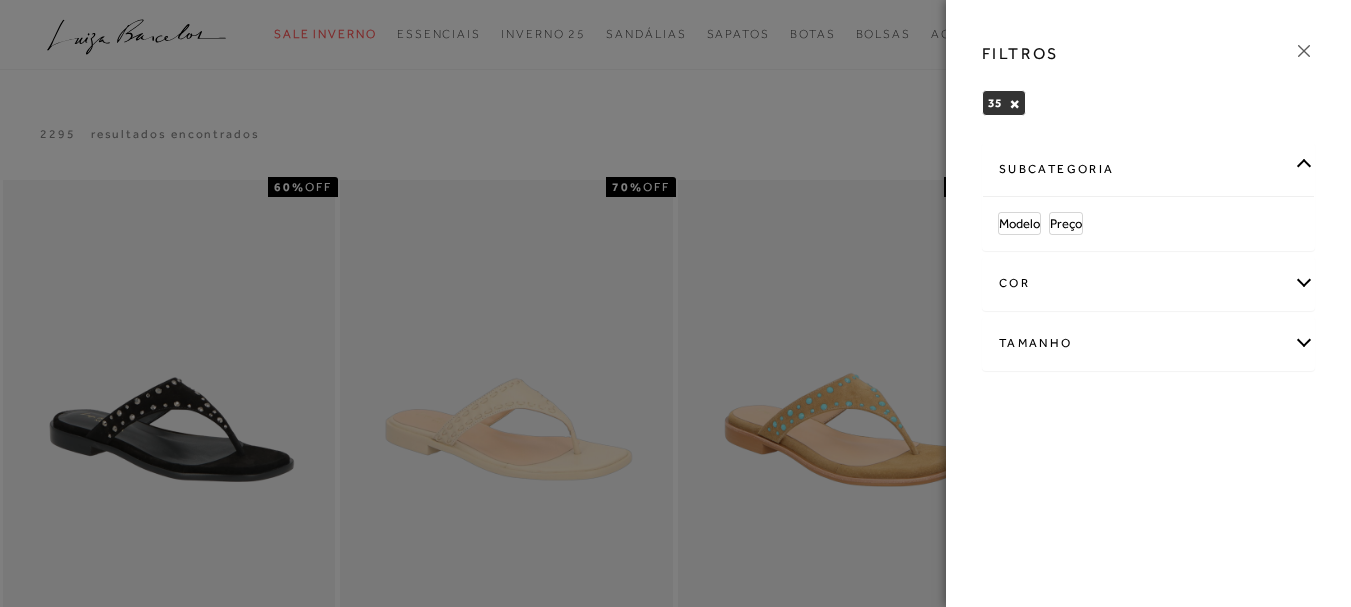 click on "subcategoria" at bounding box center (1148, 169) 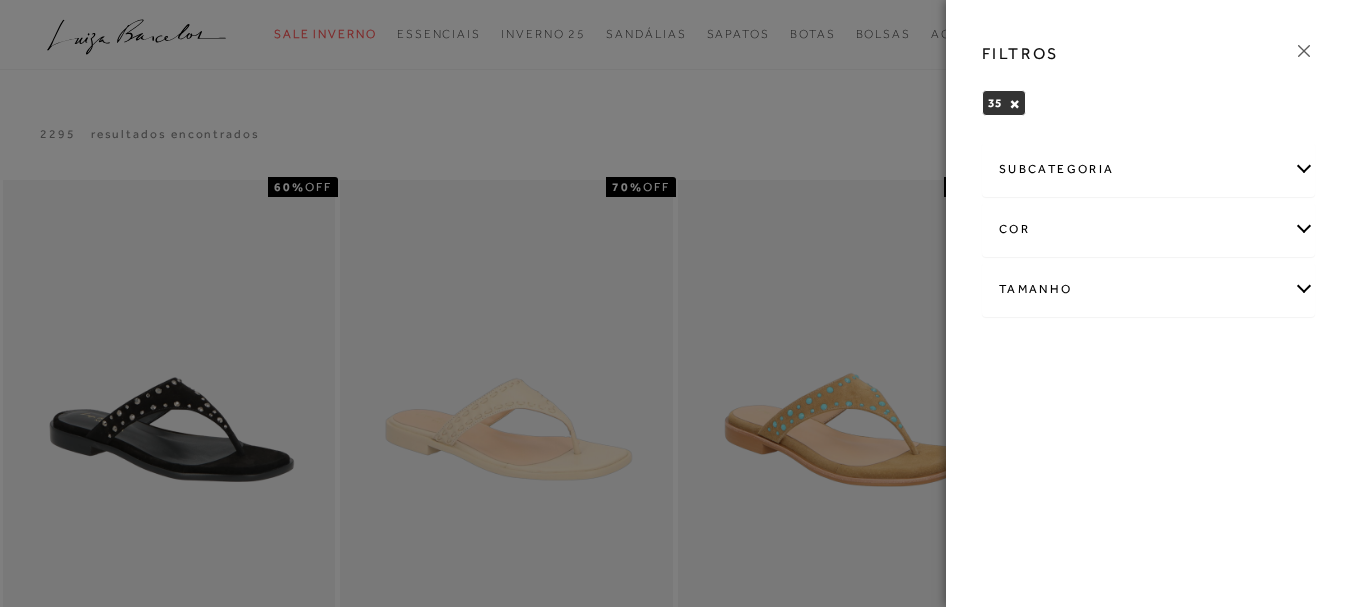 click 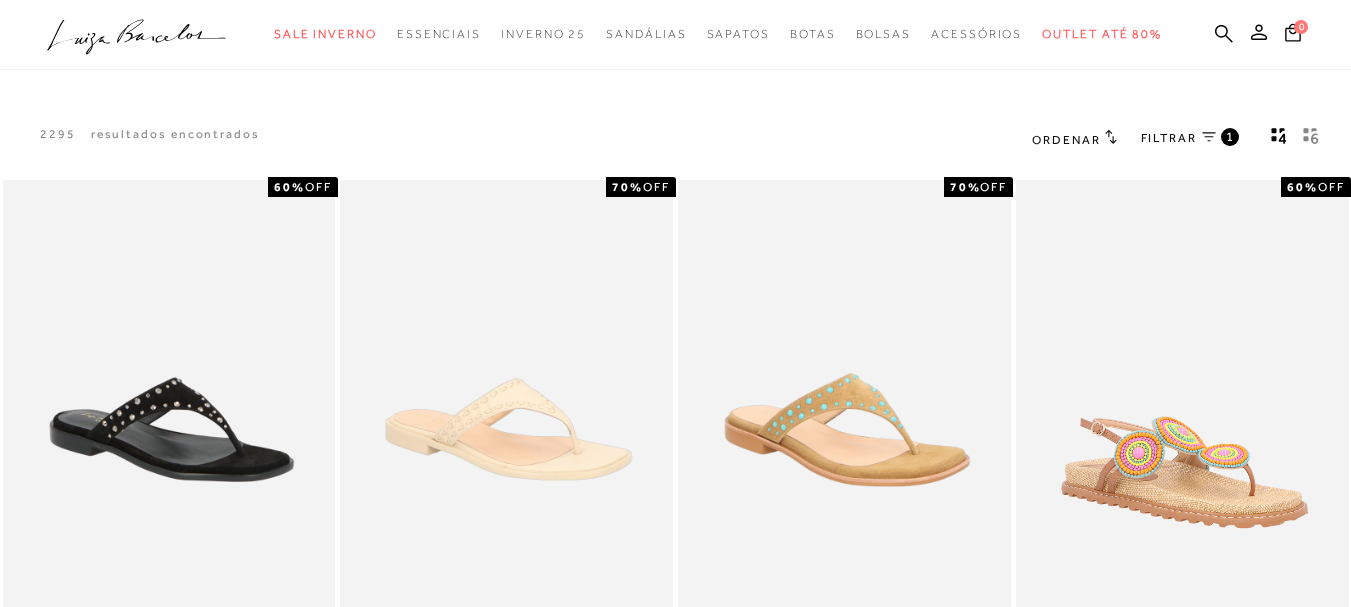 click on "Ordenar" at bounding box center (1066, 140) 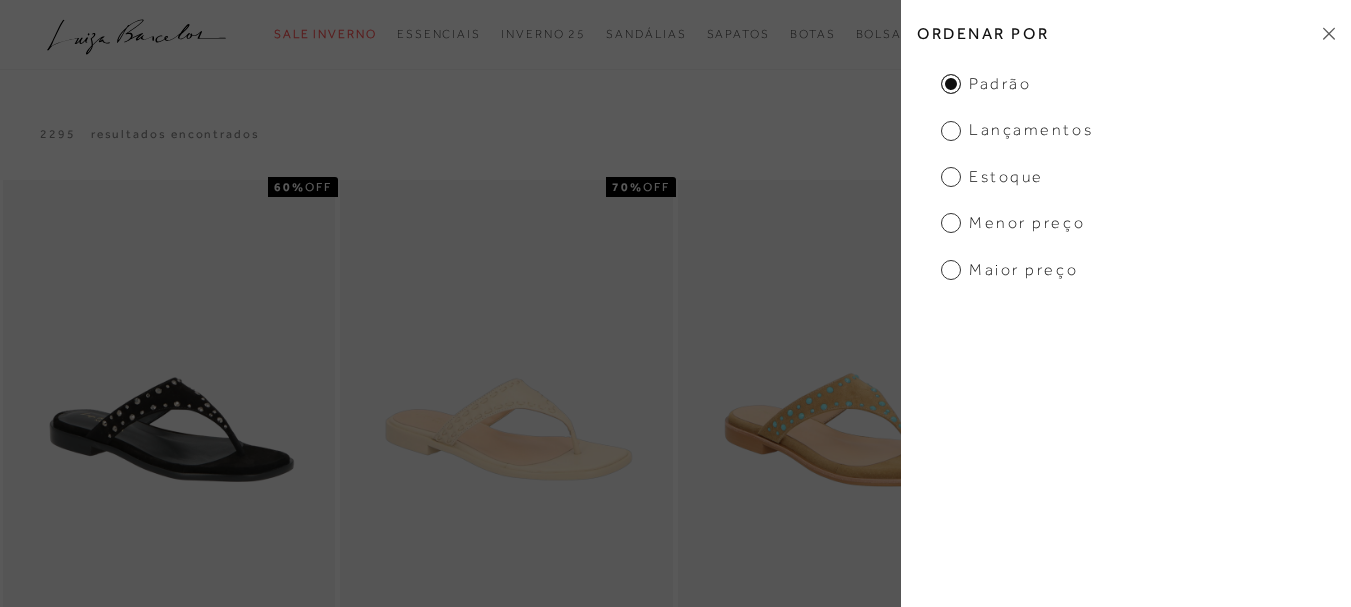 click on "Menor Preço" at bounding box center [1013, 223] 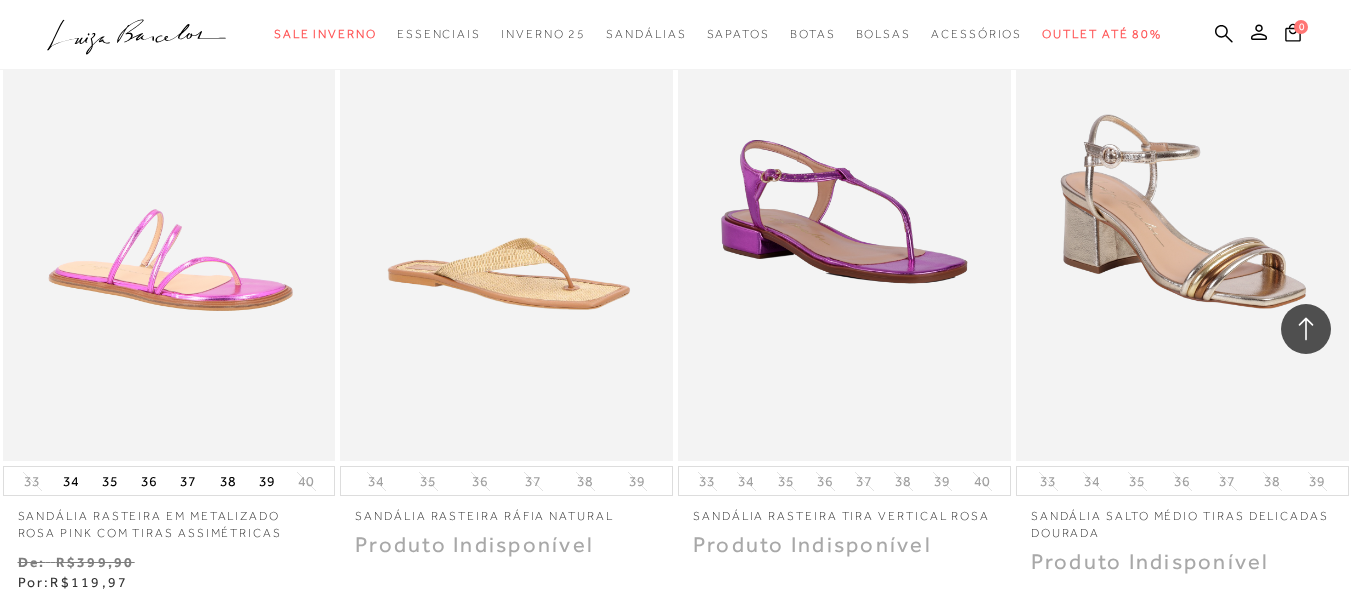 scroll, scrollTop: 1700, scrollLeft: 0, axis: vertical 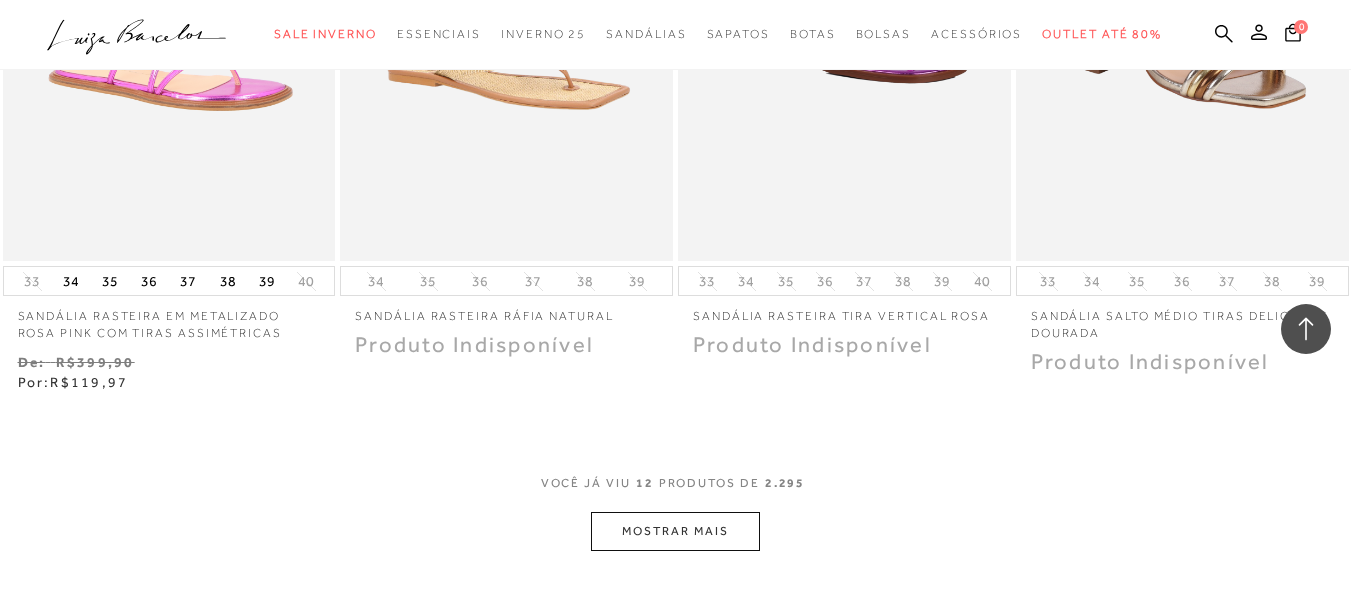 click on "MOSTRAR MAIS" at bounding box center (675, 531) 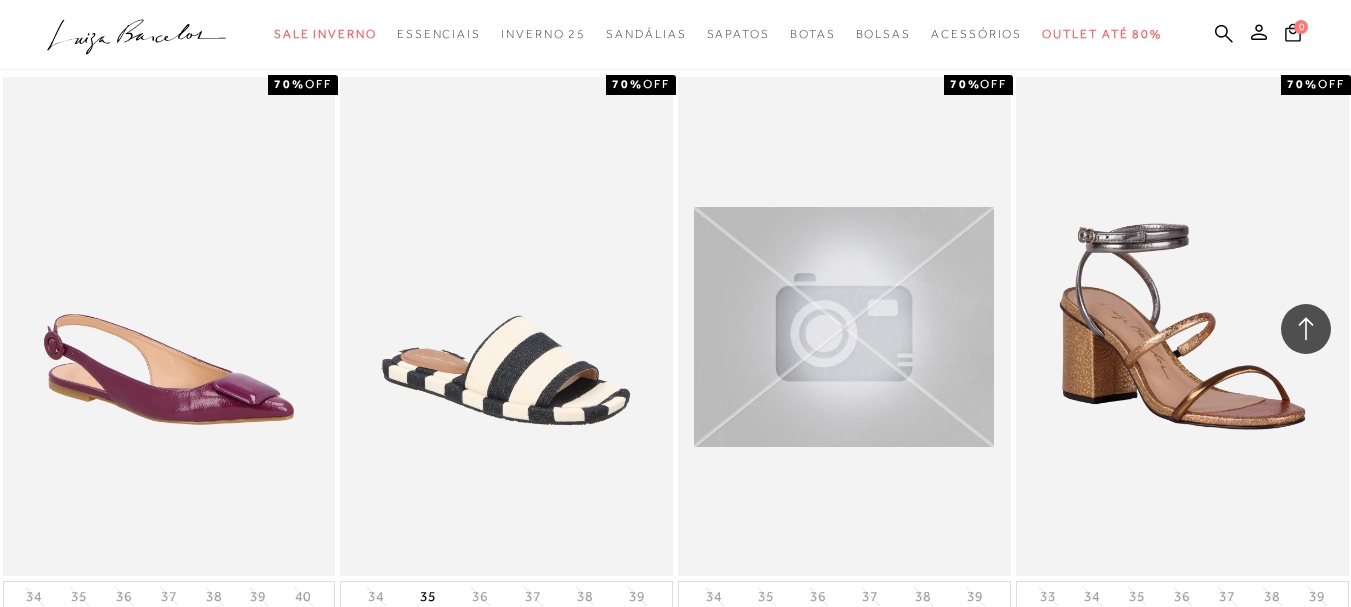 scroll, scrollTop: 3700, scrollLeft: 0, axis: vertical 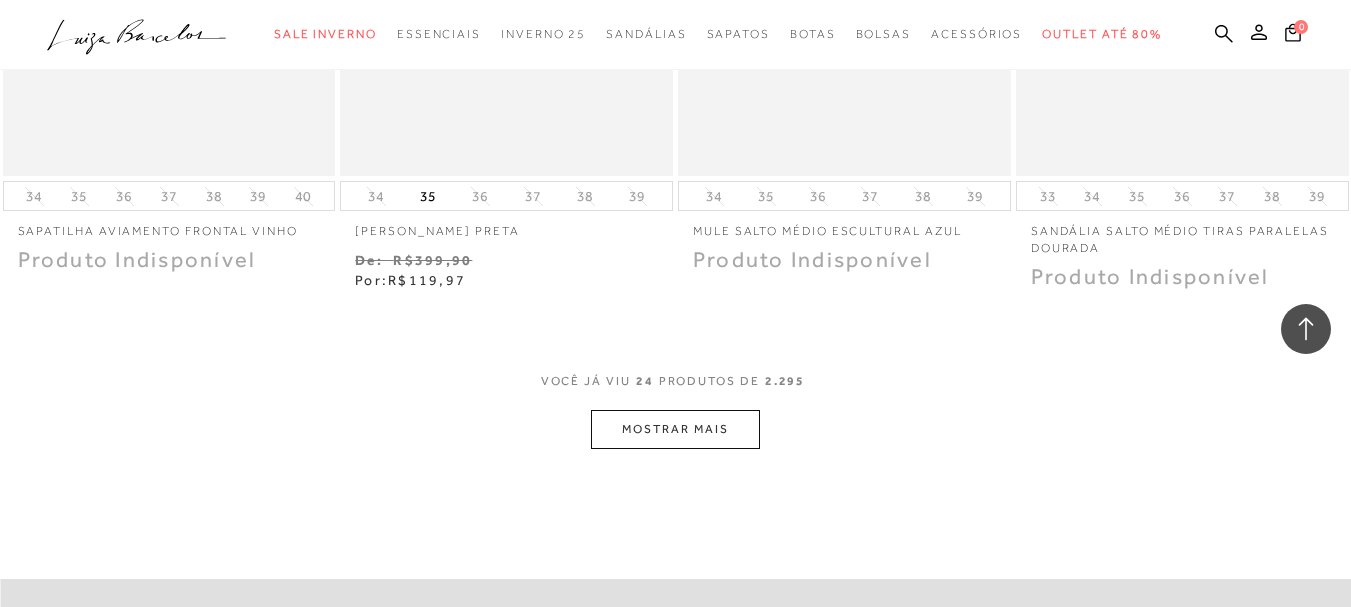 click on "MOSTRAR MAIS" at bounding box center [675, 429] 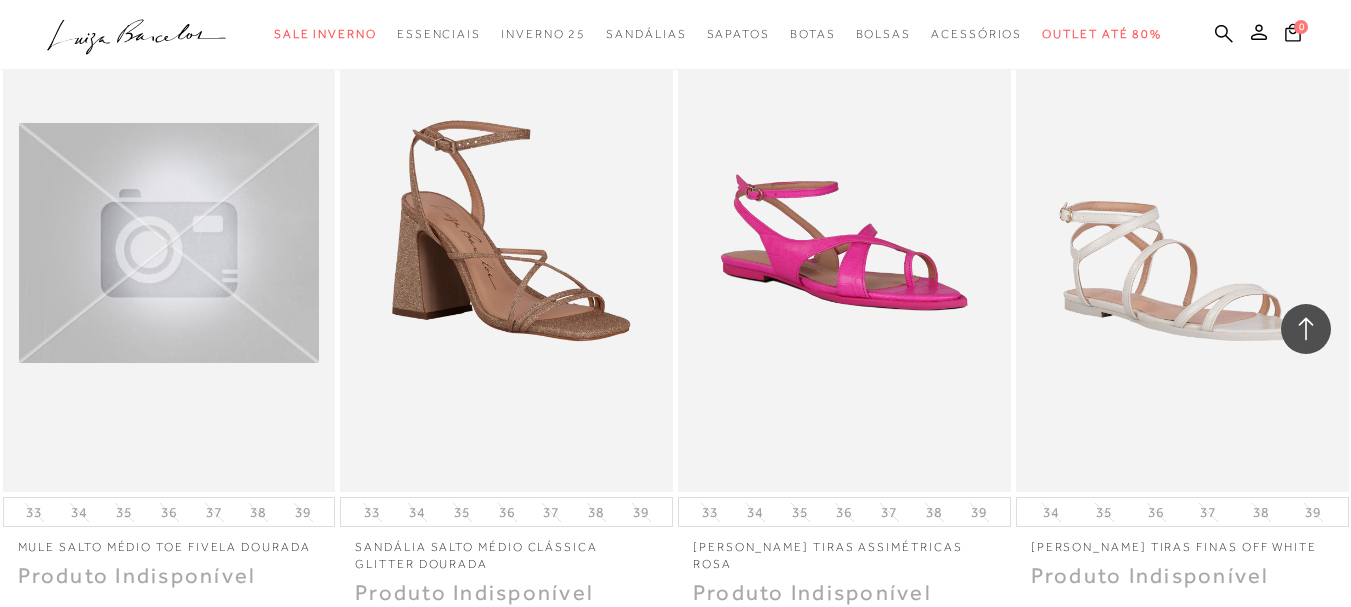 scroll, scrollTop: 5700, scrollLeft: 0, axis: vertical 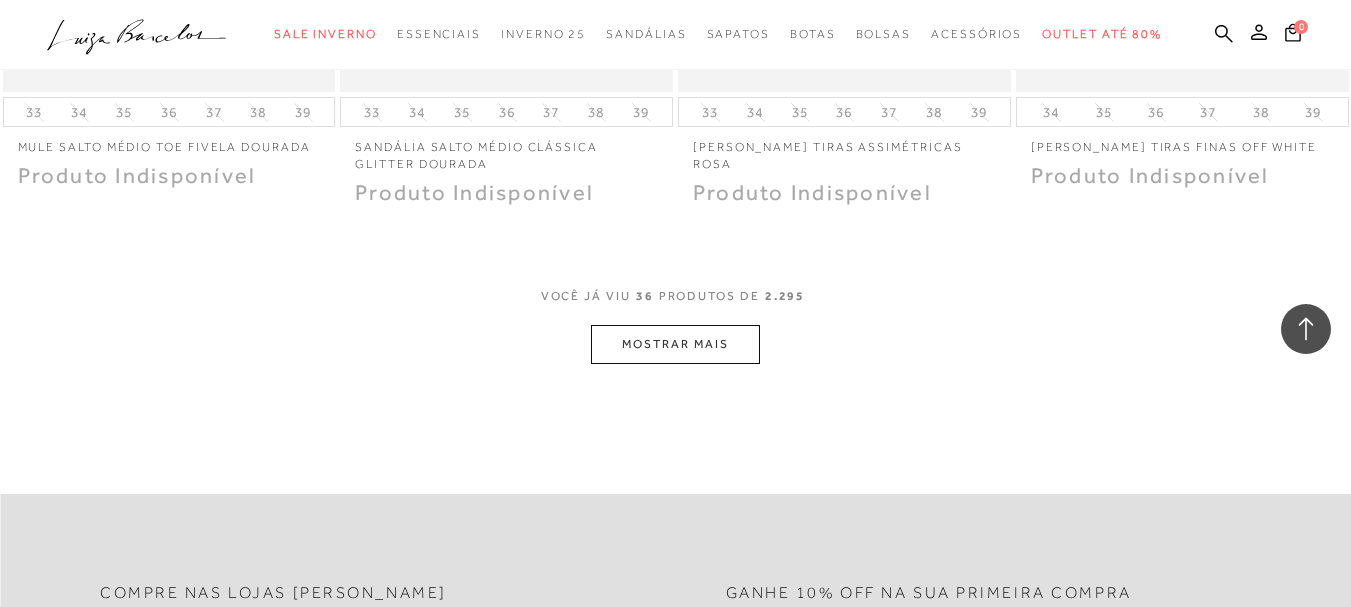 drag, startPoint x: 656, startPoint y: 322, endPoint x: 657, endPoint y: 335, distance: 13.038404 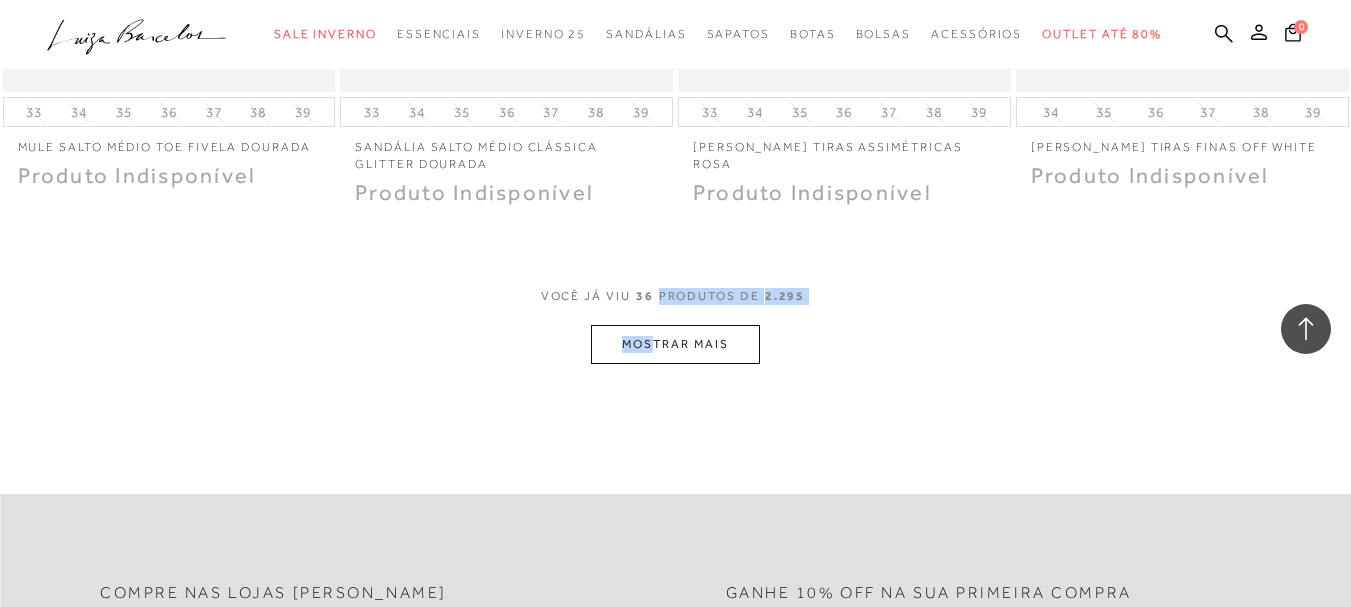 click on "MOSTRAR MAIS" at bounding box center [675, 344] 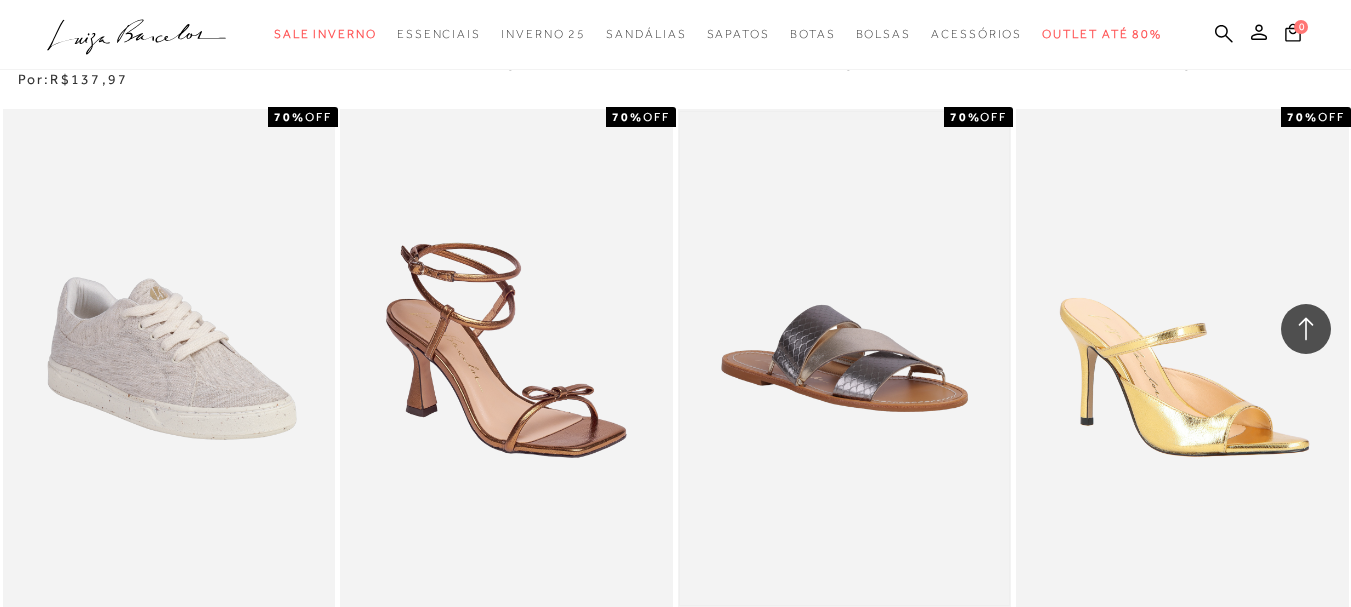 scroll, scrollTop: 7500, scrollLeft: 0, axis: vertical 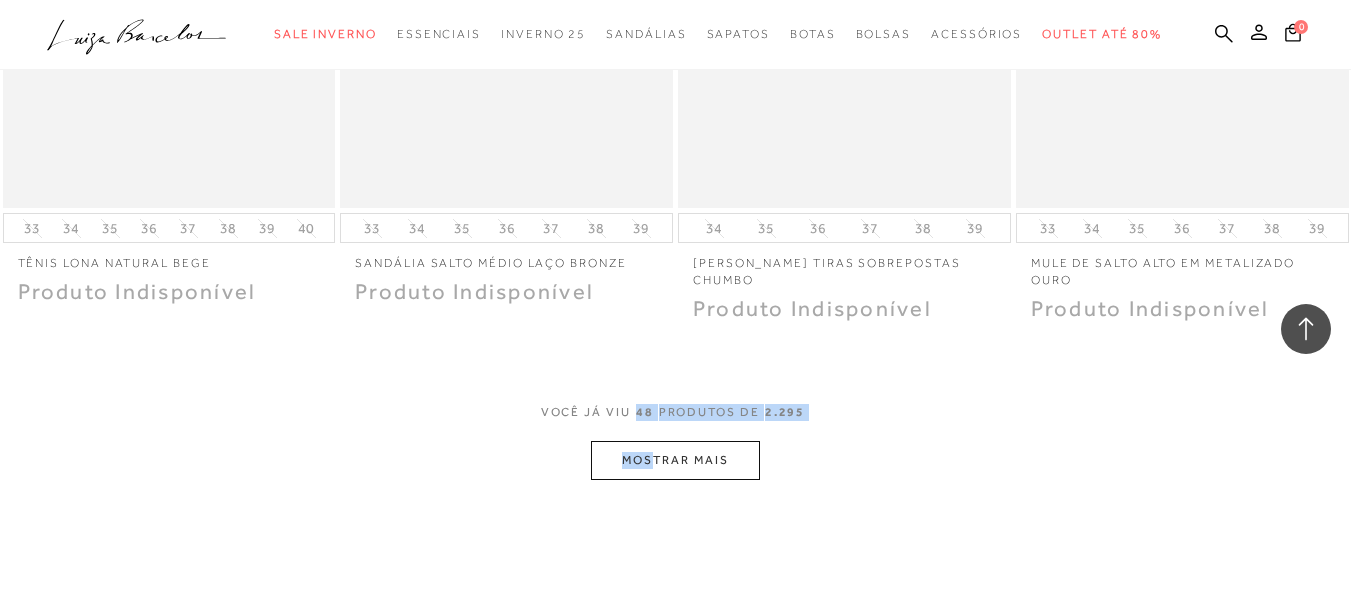 click on "MOSTRAR MAIS" at bounding box center [675, 460] 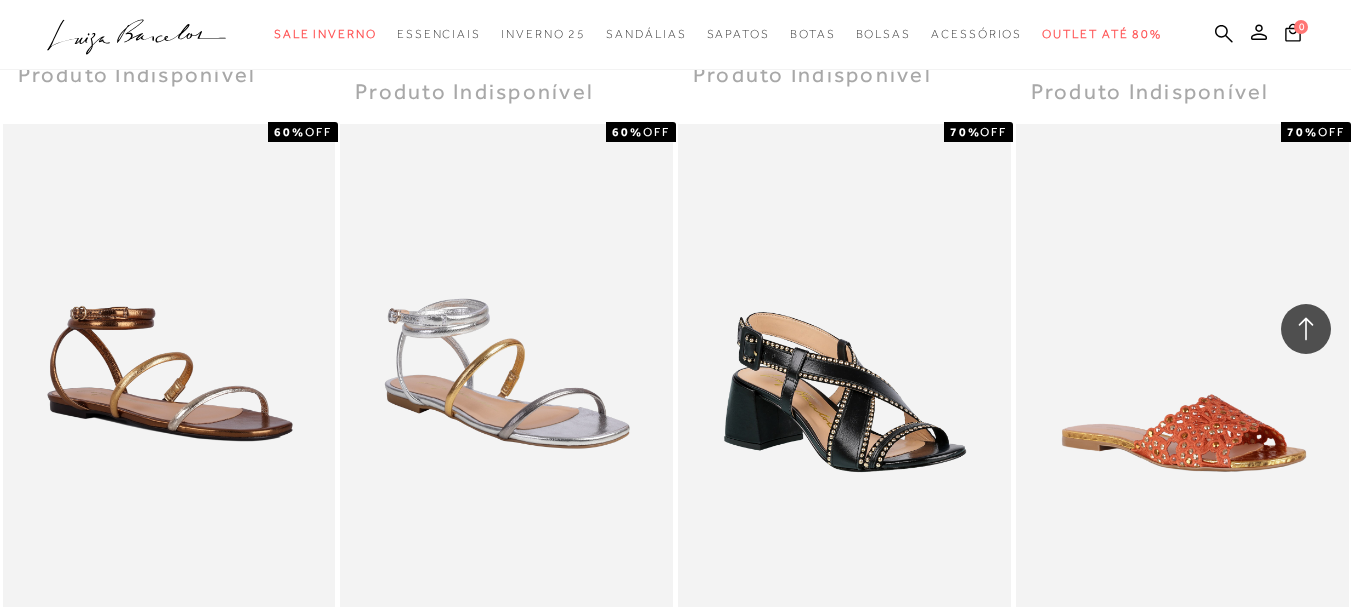 scroll, scrollTop: 9400, scrollLeft: 0, axis: vertical 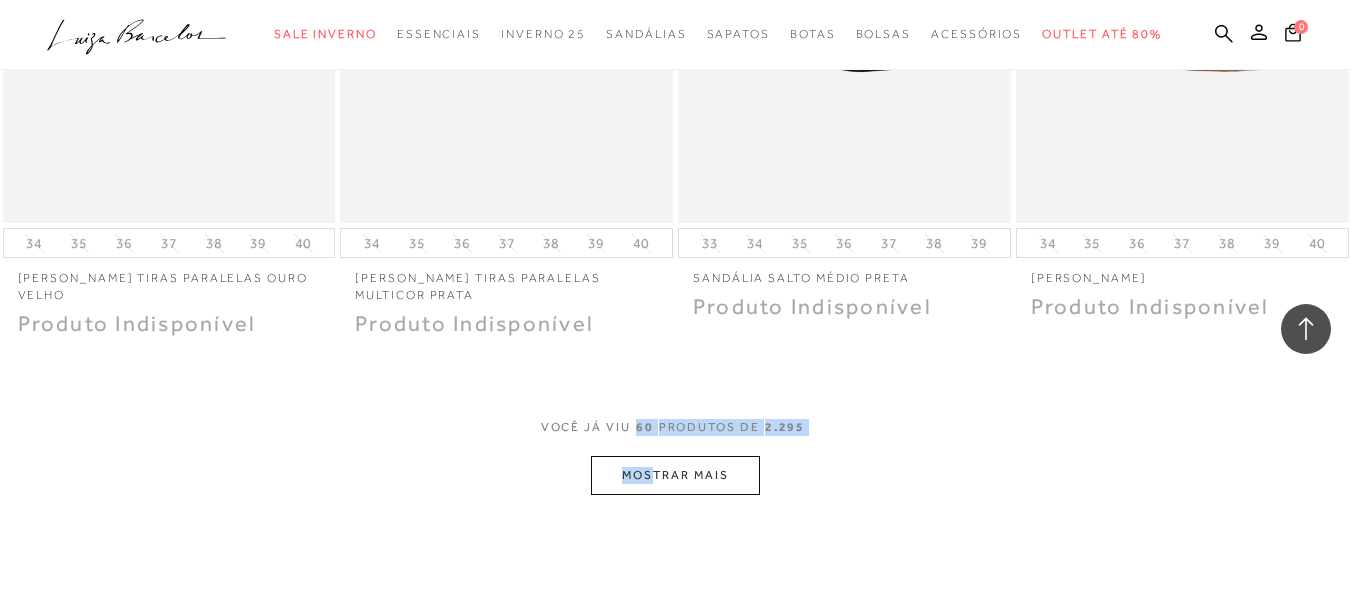 click on "MOSTRAR MAIS" at bounding box center (675, 475) 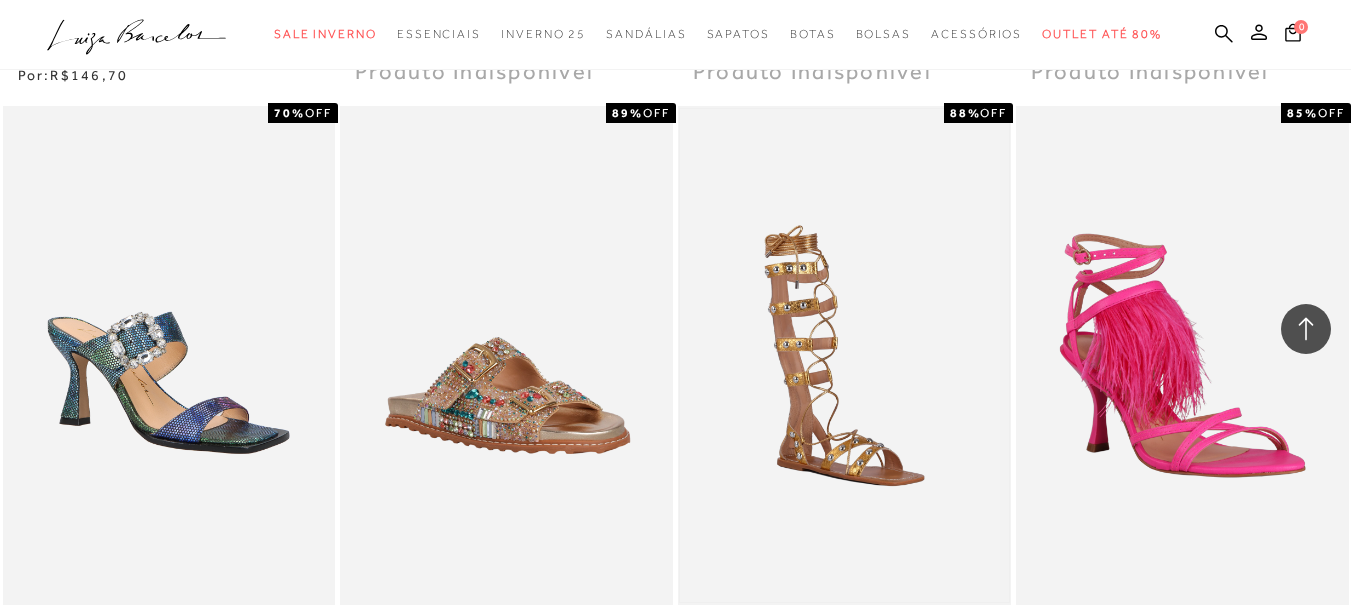 scroll, scrollTop: 11400, scrollLeft: 0, axis: vertical 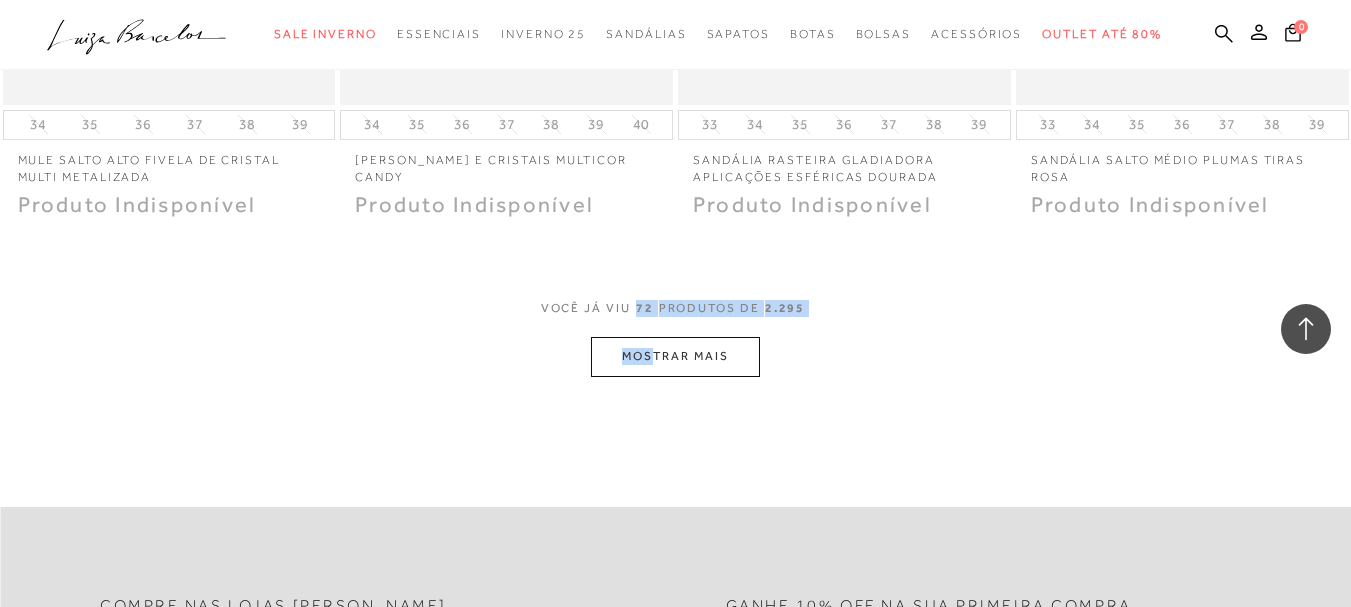 click on "MOSTRAR MAIS" at bounding box center [675, 356] 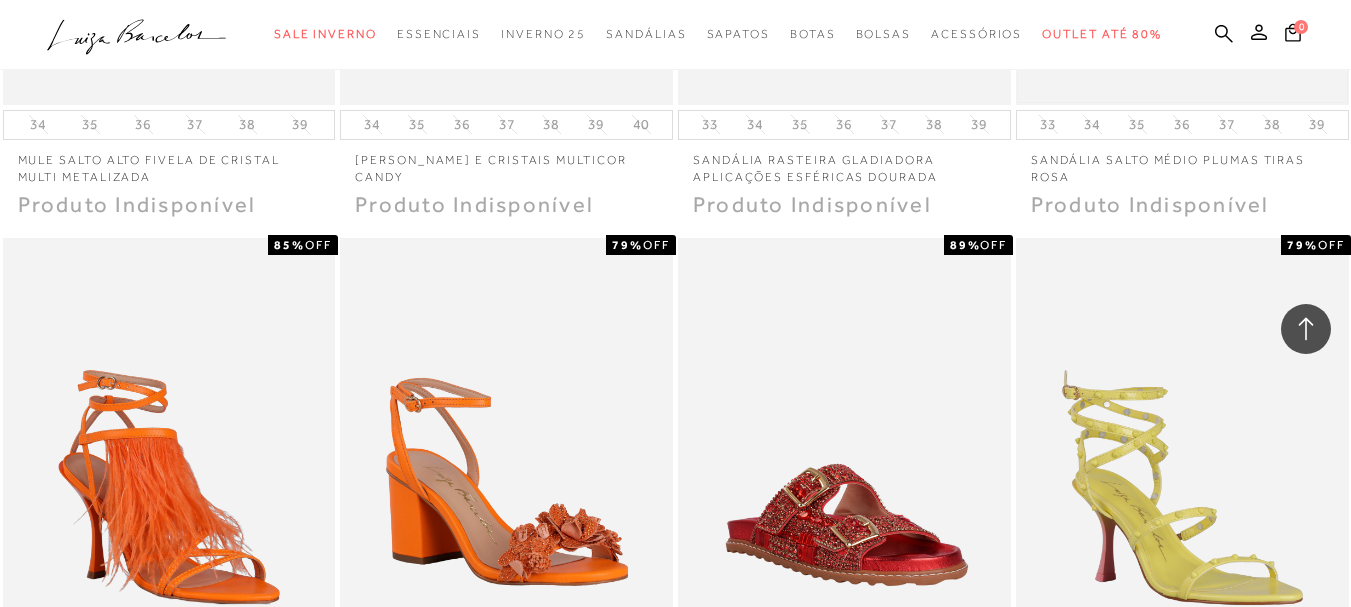 scroll, scrollTop: 10900, scrollLeft: 0, axis: vertical 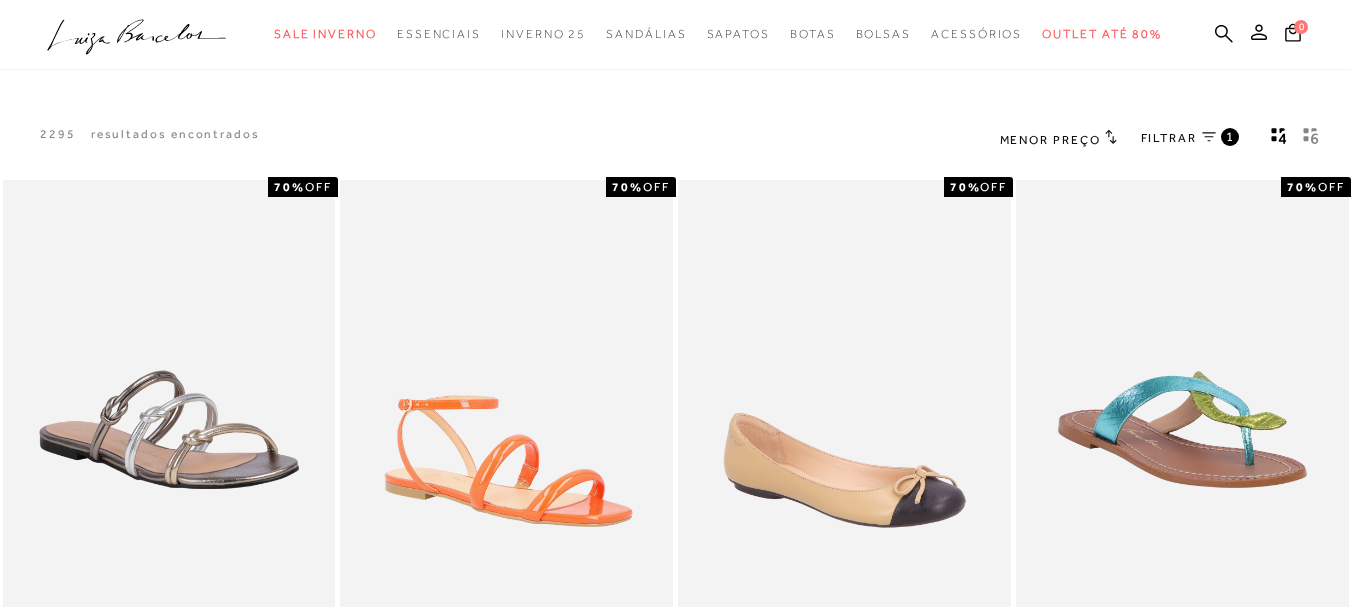 click on "FILTRAR" at bounding box center (1169, 138) 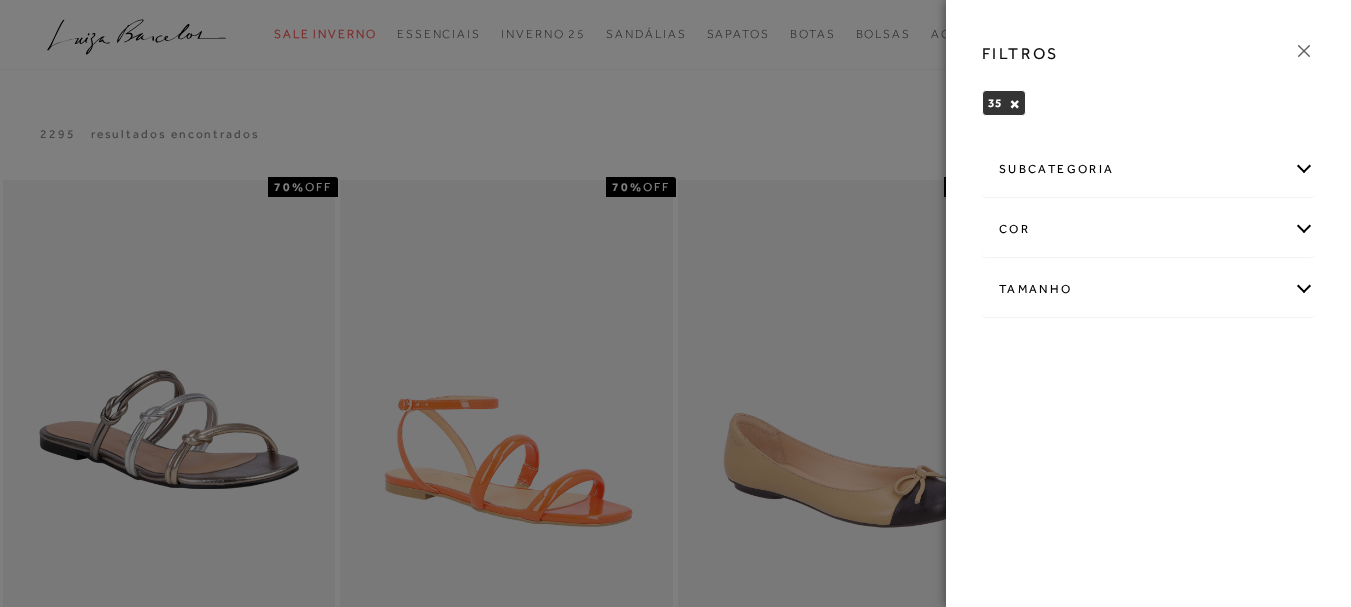 click 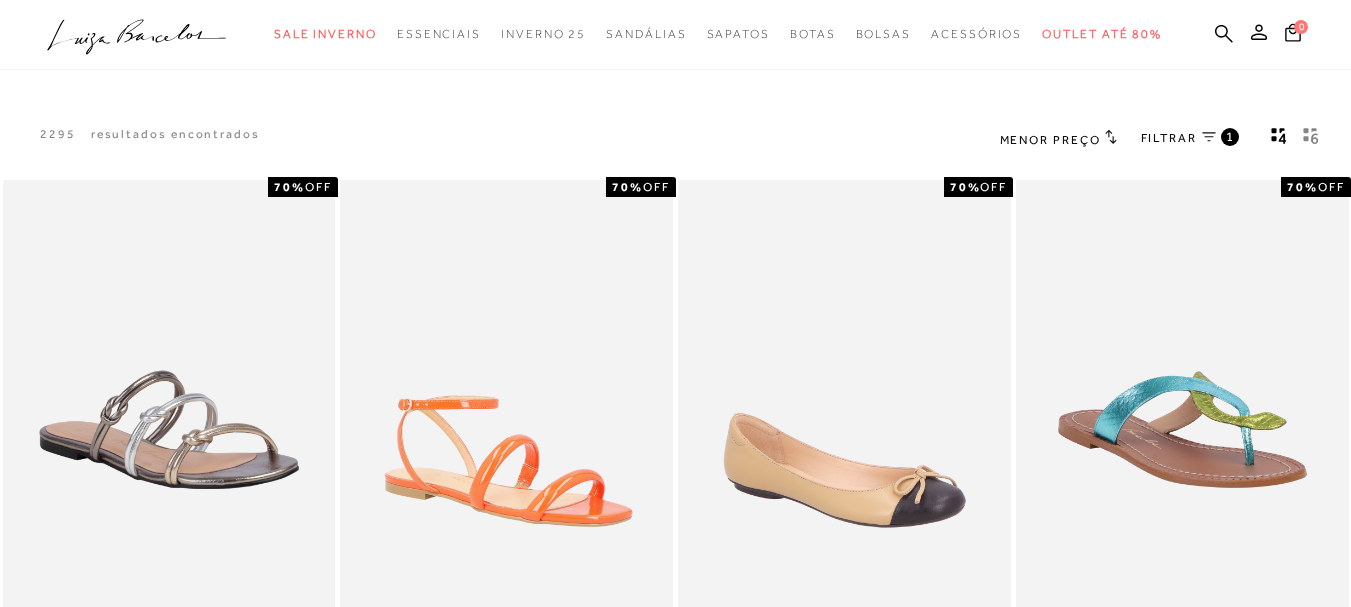 click on "Menor Preço" at bounding box center [1050, 140] 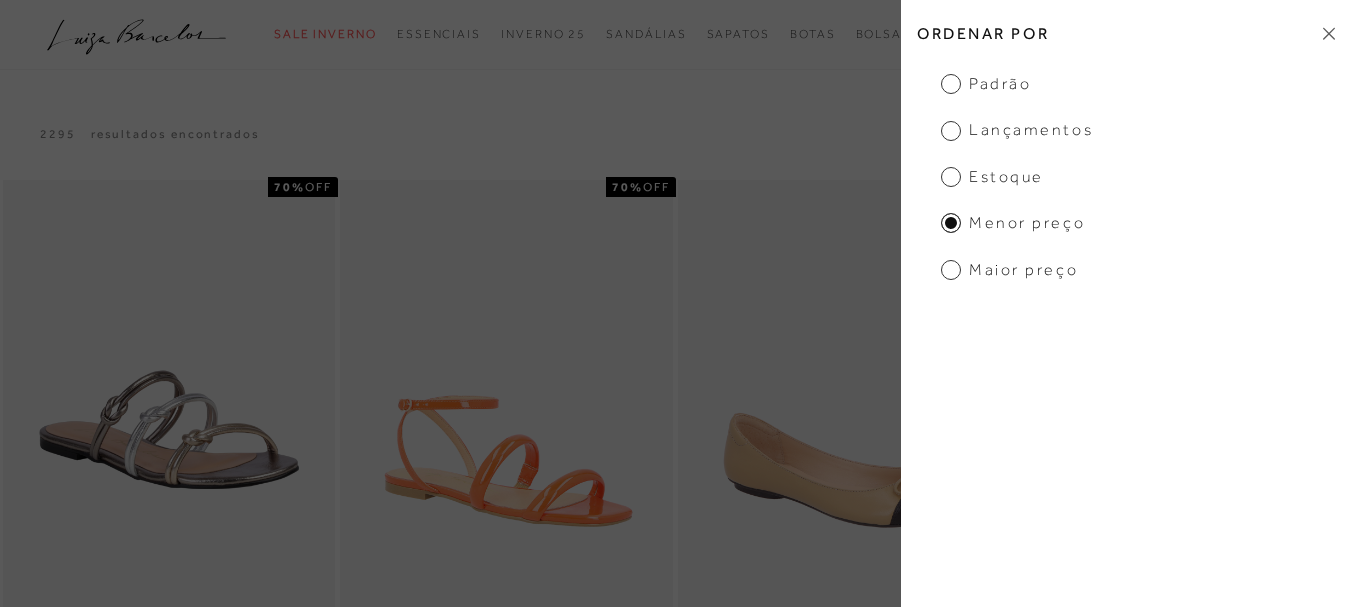 click on "Estoque" at bounding box center [992, 177] 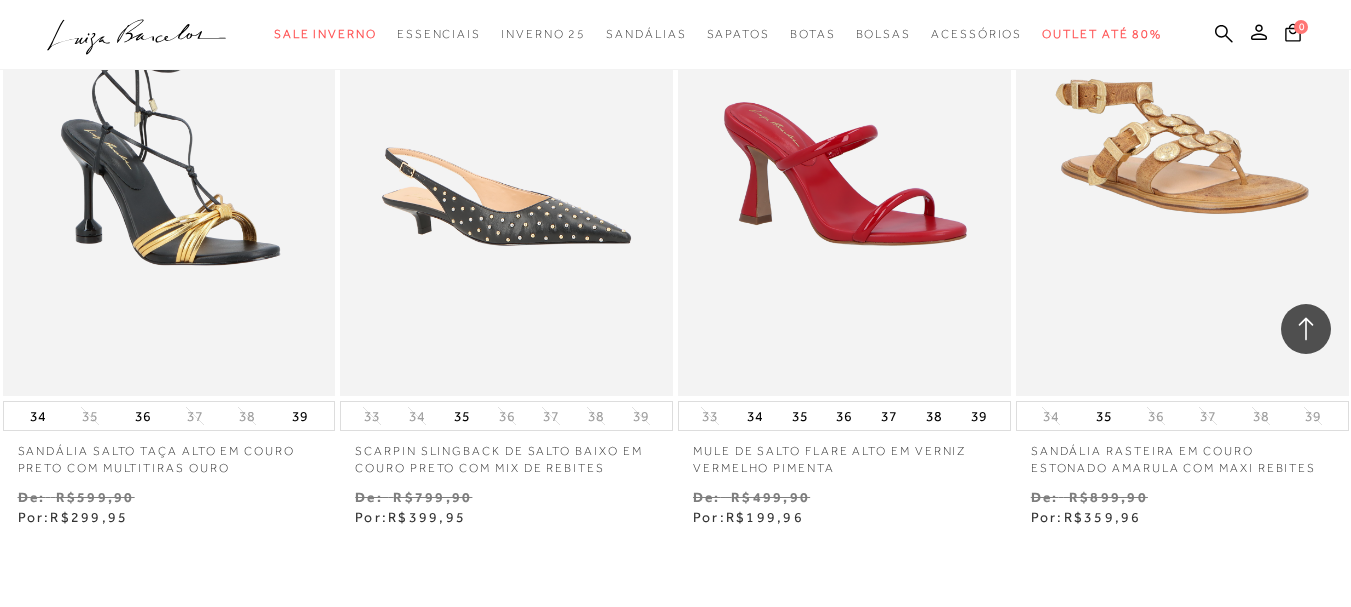scroll, scrollTop: 1900, scrollLeft: 0, axis: vertical 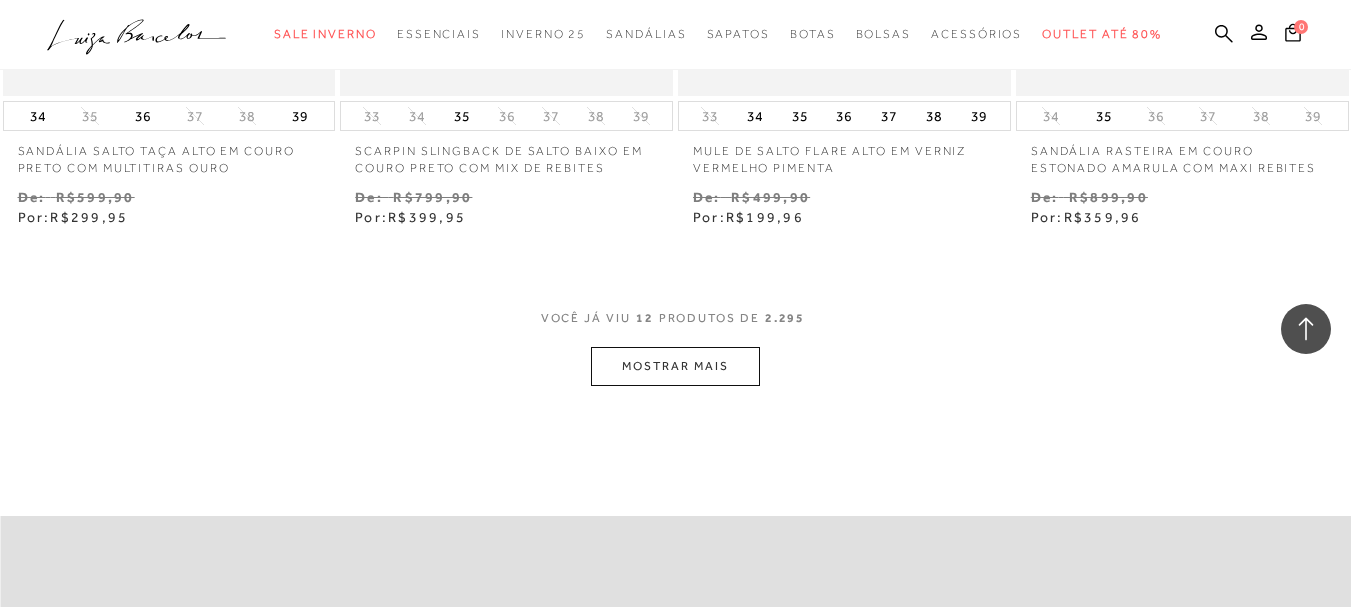 click on "MOSTRAR MAIS" at bounding box center [675, 366] 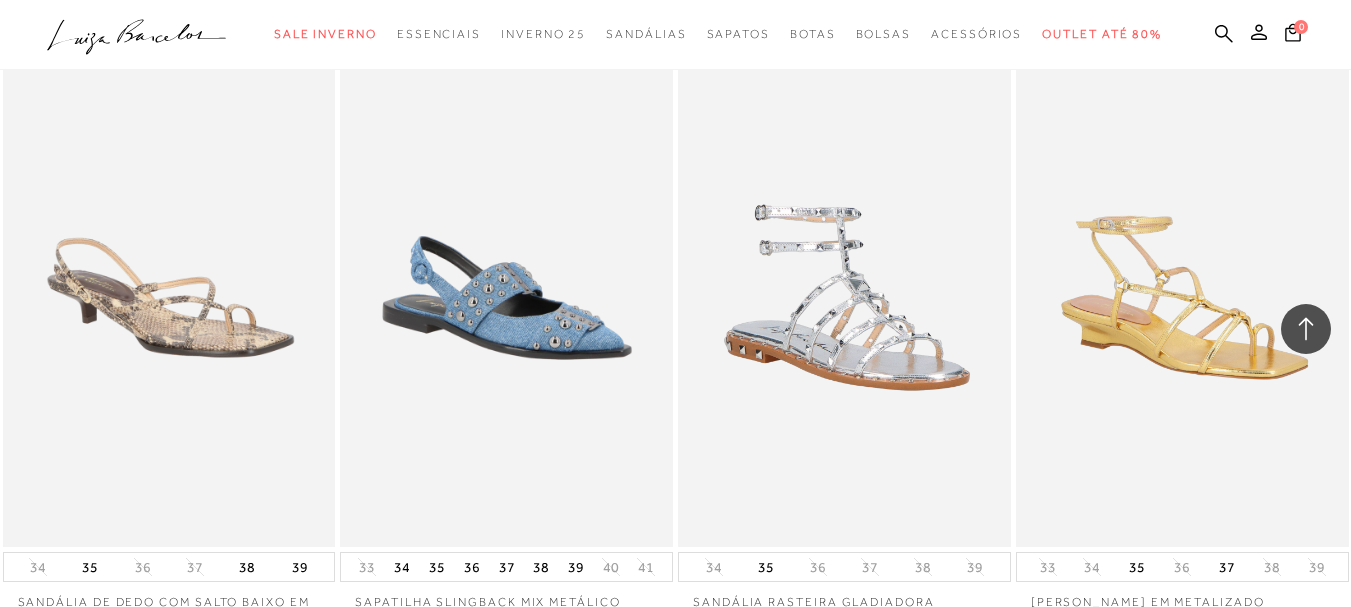scroll, scrollTop: 3700, scrollLeft: 0, axis: vertical 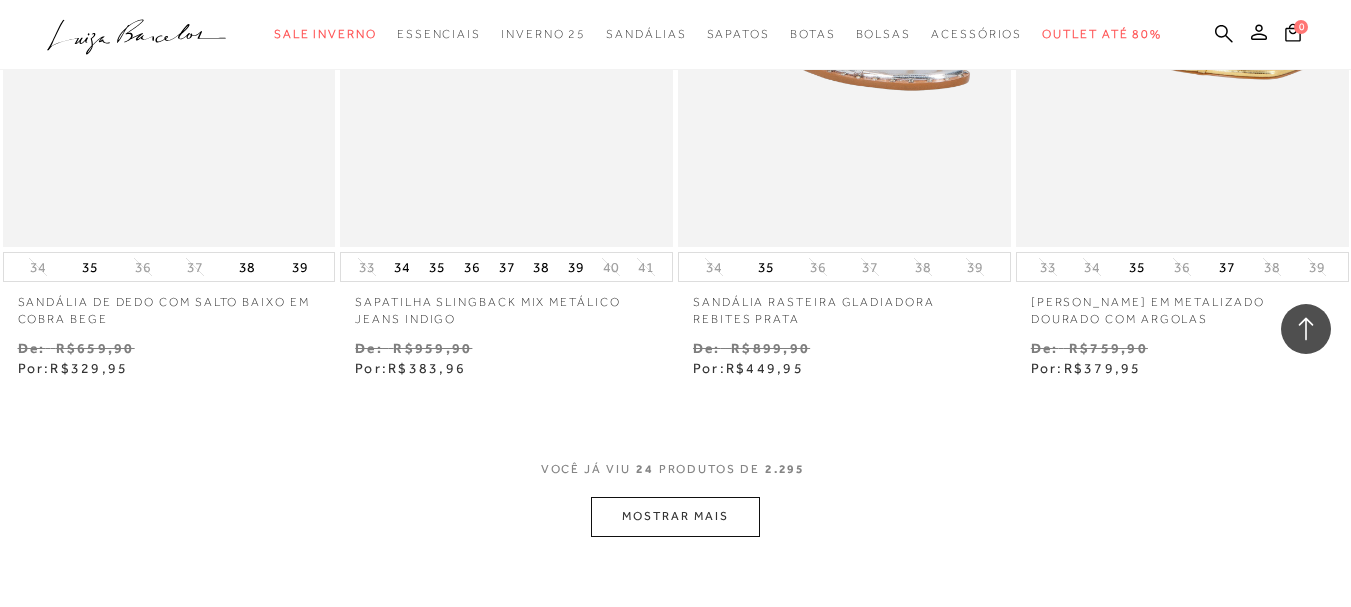 click on "MOSTRAR MAIS" at bounding box center (675, 516) 